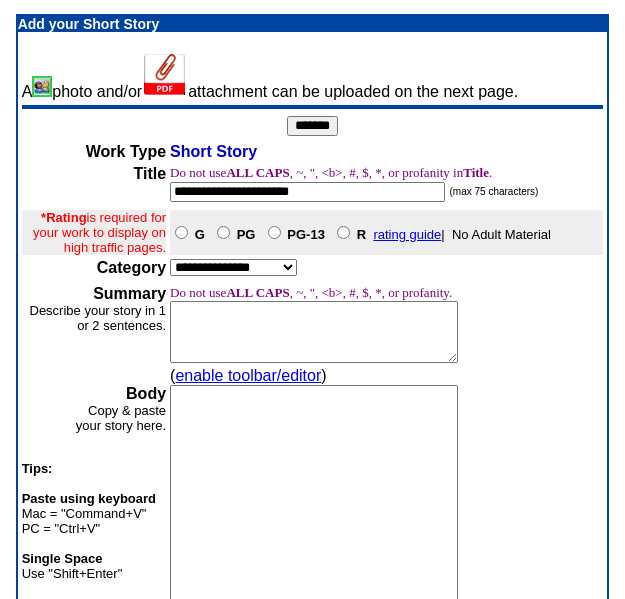 select on "**" 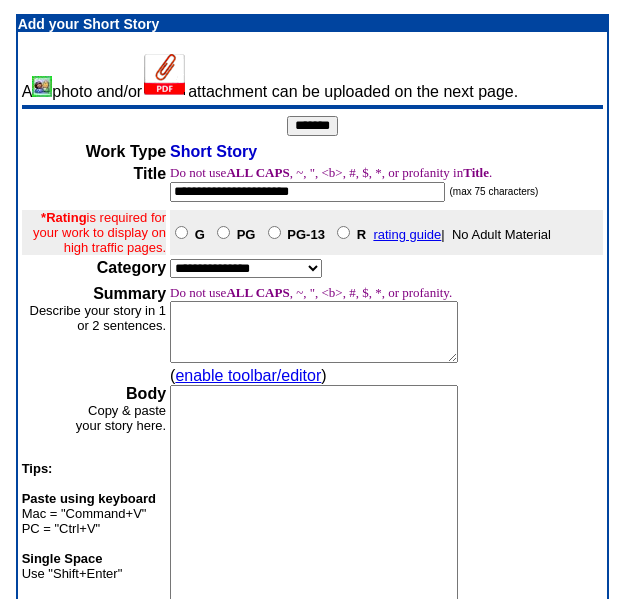 scroll, scrollTop: 0, scrollLeft: 0, axis: both 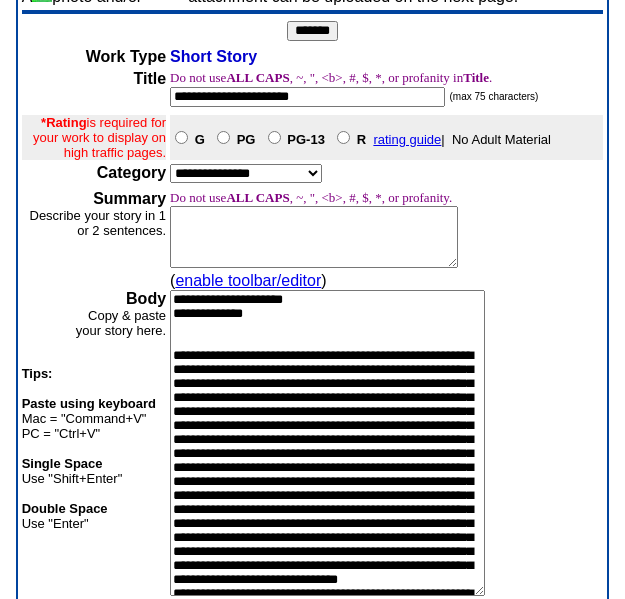 drag, startPoint x: 344, startPoint y: 310, endPoint x: 165, endPoint y: 292, distance: 179.90276 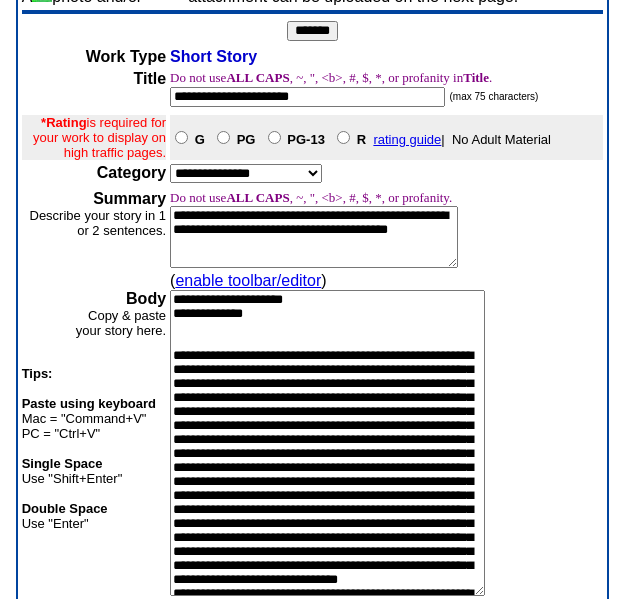 click on "**********" at bounding box center [314, 237] 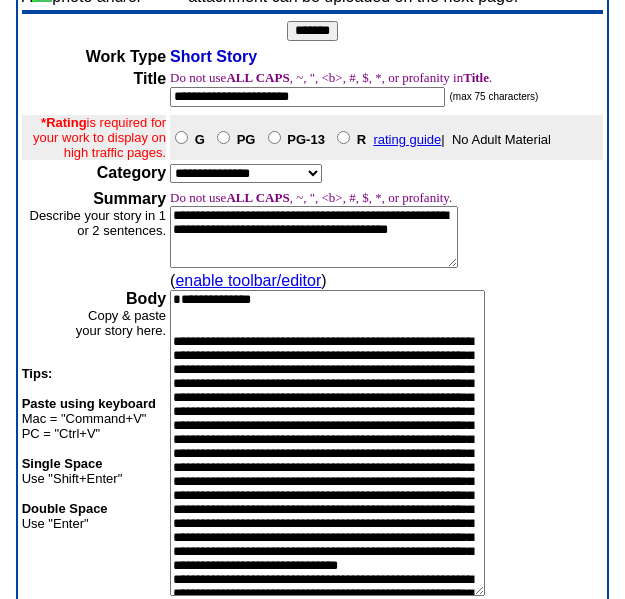 drag, startPoint x: 285, startPoint y: 309, endPoint x: 95, endPoint y: 324, distance: 190.59119 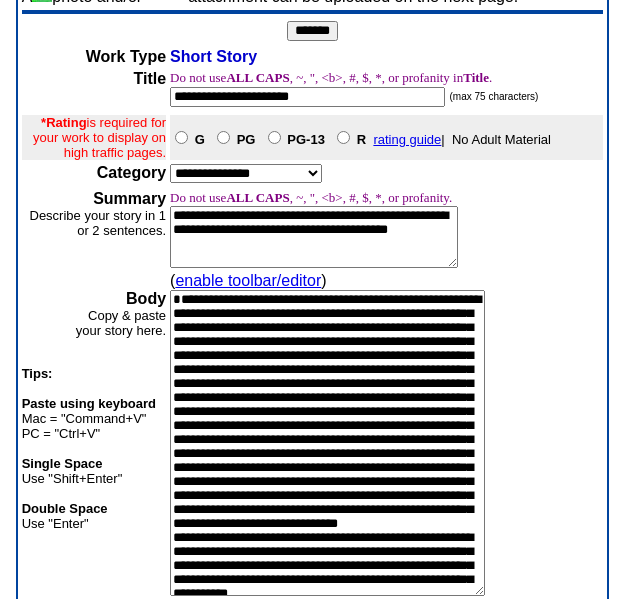 scroll, scrollTop: 1783, scrollLeft: 0, axis: vertical 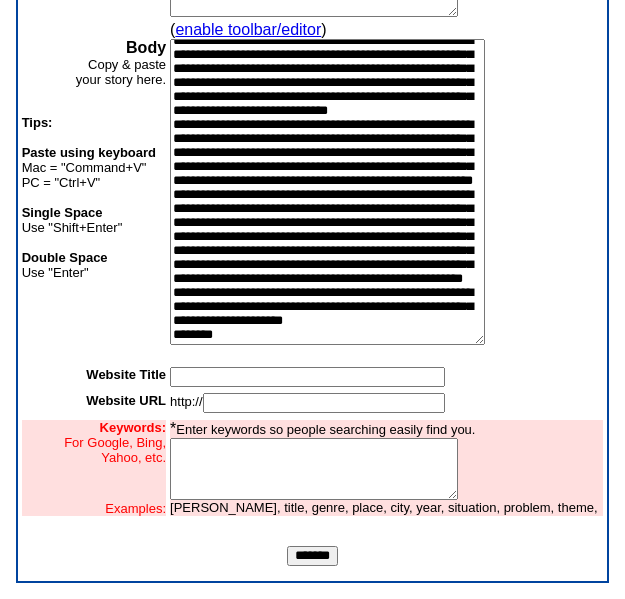 click at bounding box center (327, 192) 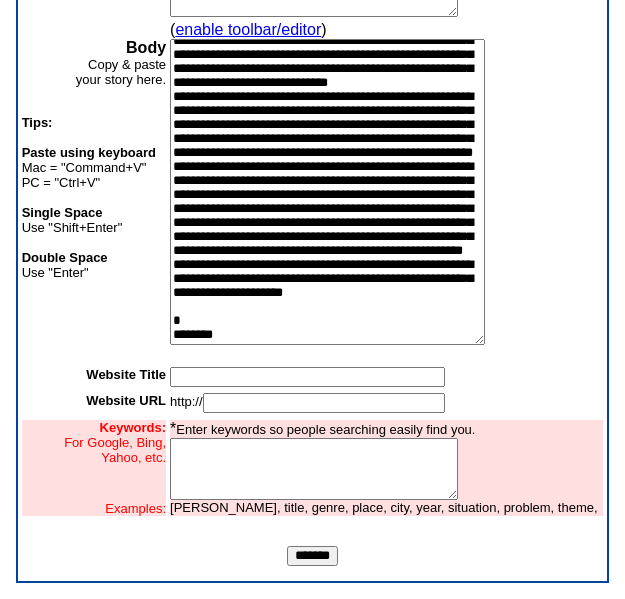 paste on "**********" 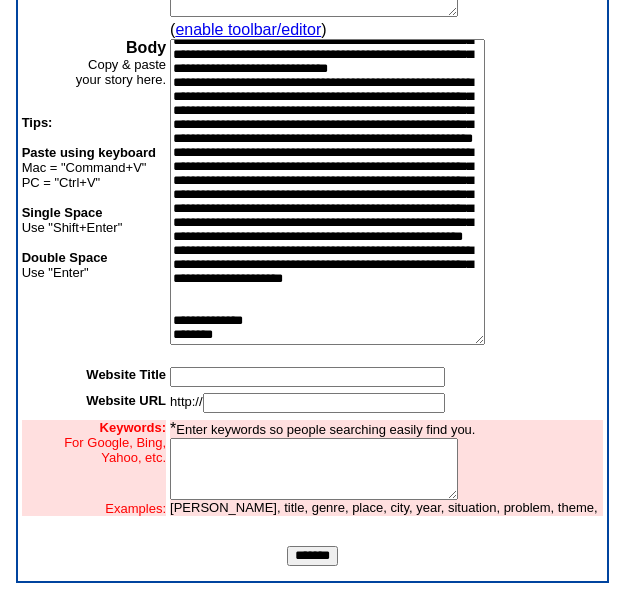 scroll, scrollTop: 1828, scrollLeft: 0, axis: vertical 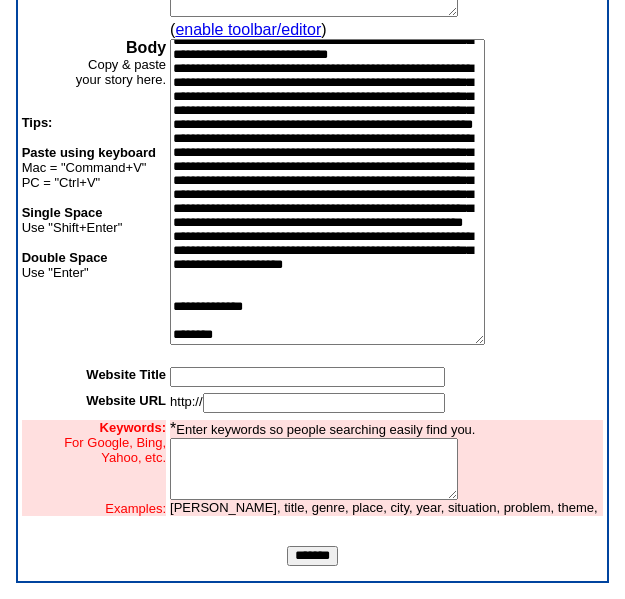 type on "**********" 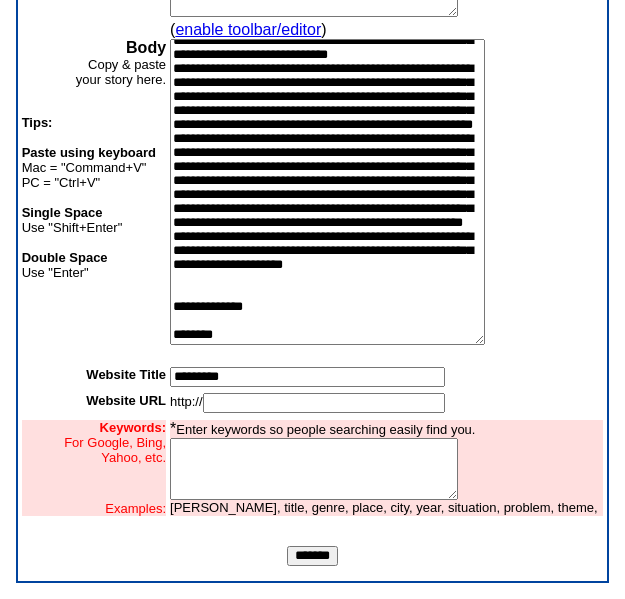 click at bounding box center [324, 403] 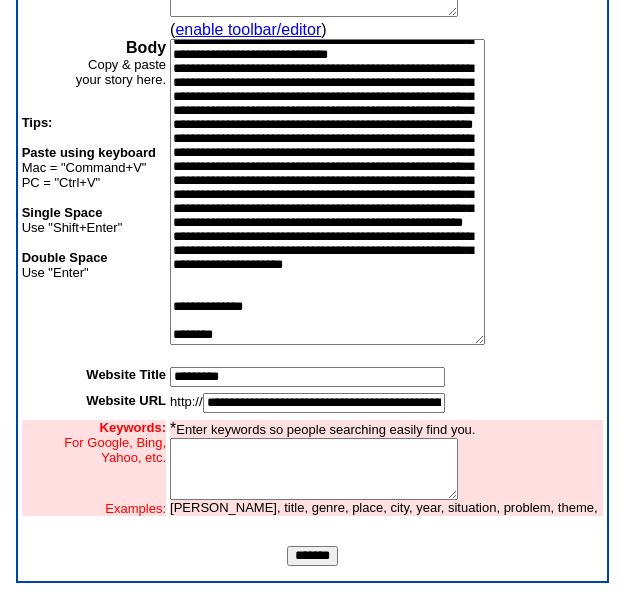 click at bounding box center (314, 469) 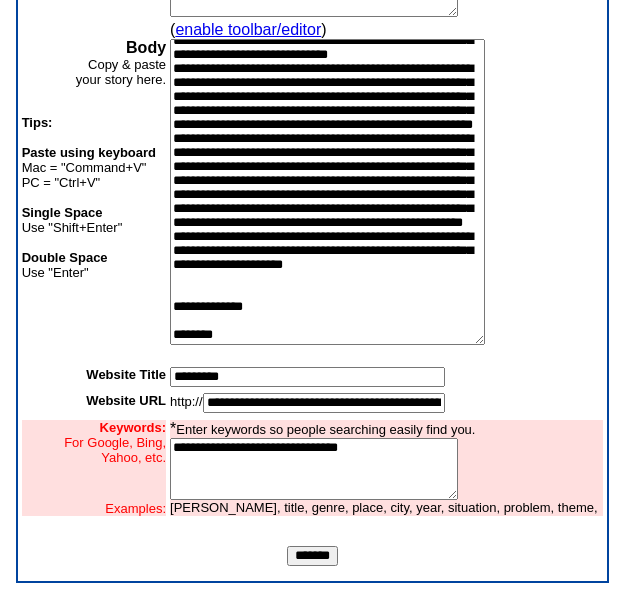 type on "**********" 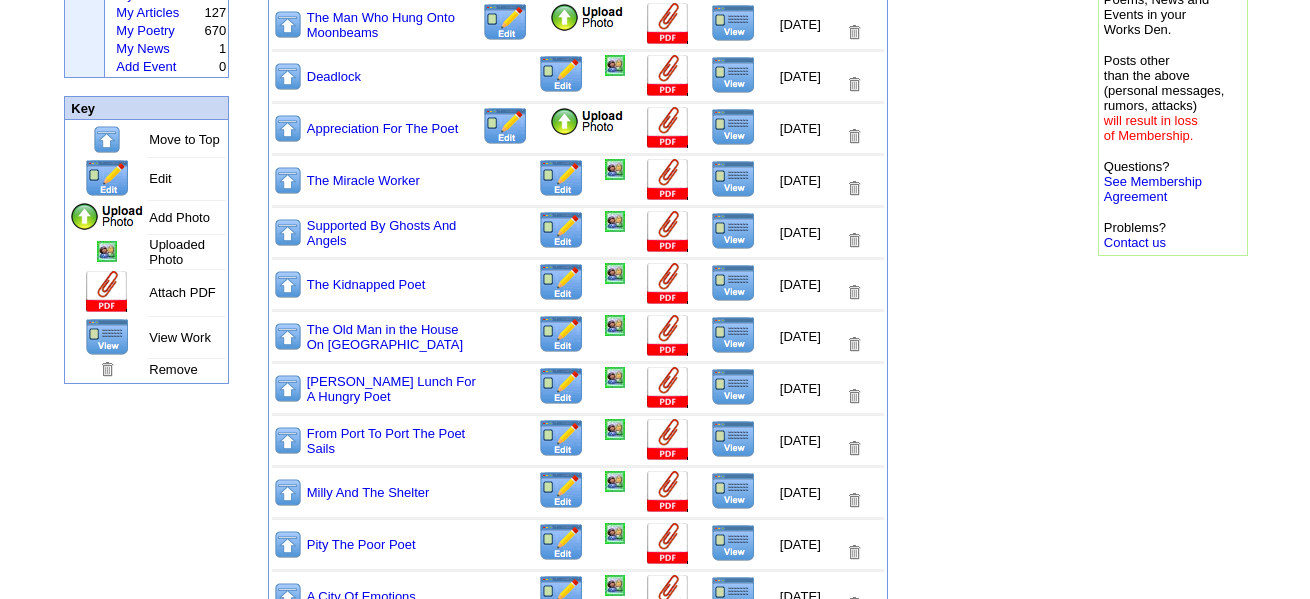 scroll, scrollTop: 0, scrollLeft: 0, axis: both 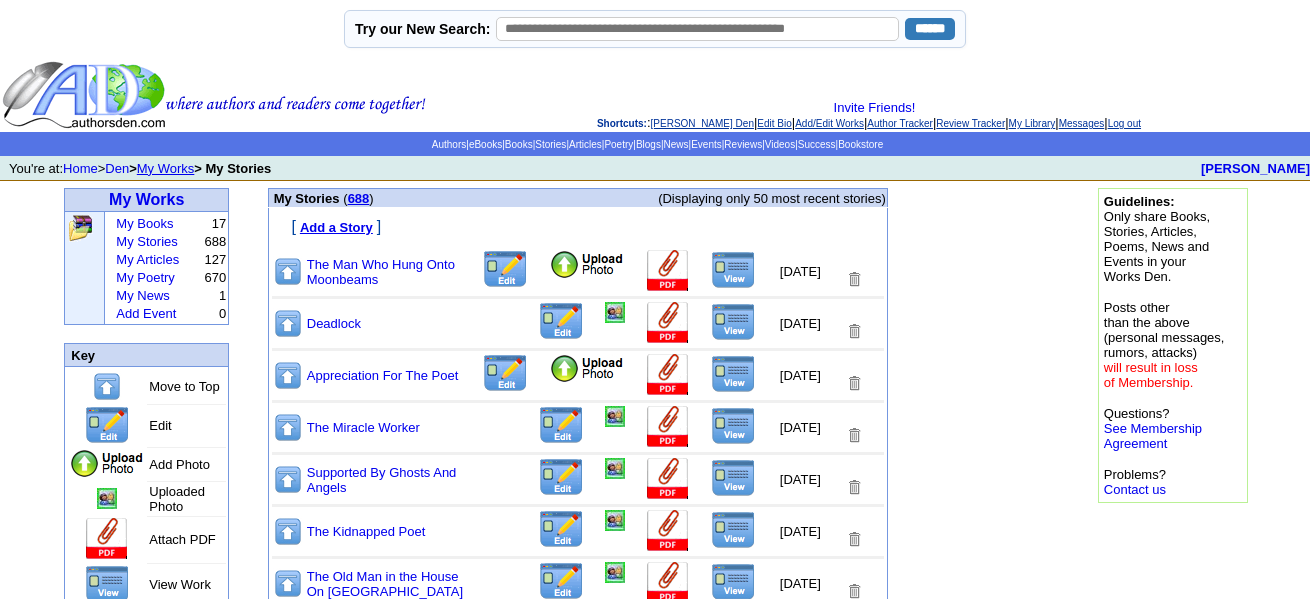 click on "Log out" 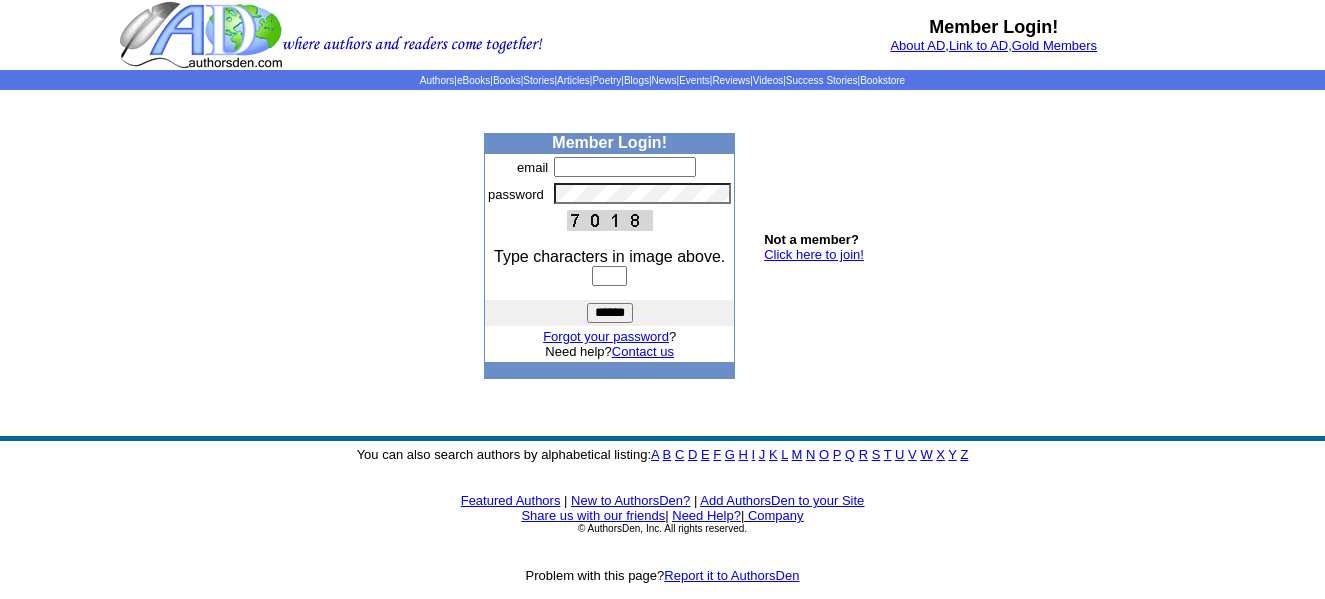 scroll, scrollTop: 0, scrollLeft: 0, axis: both 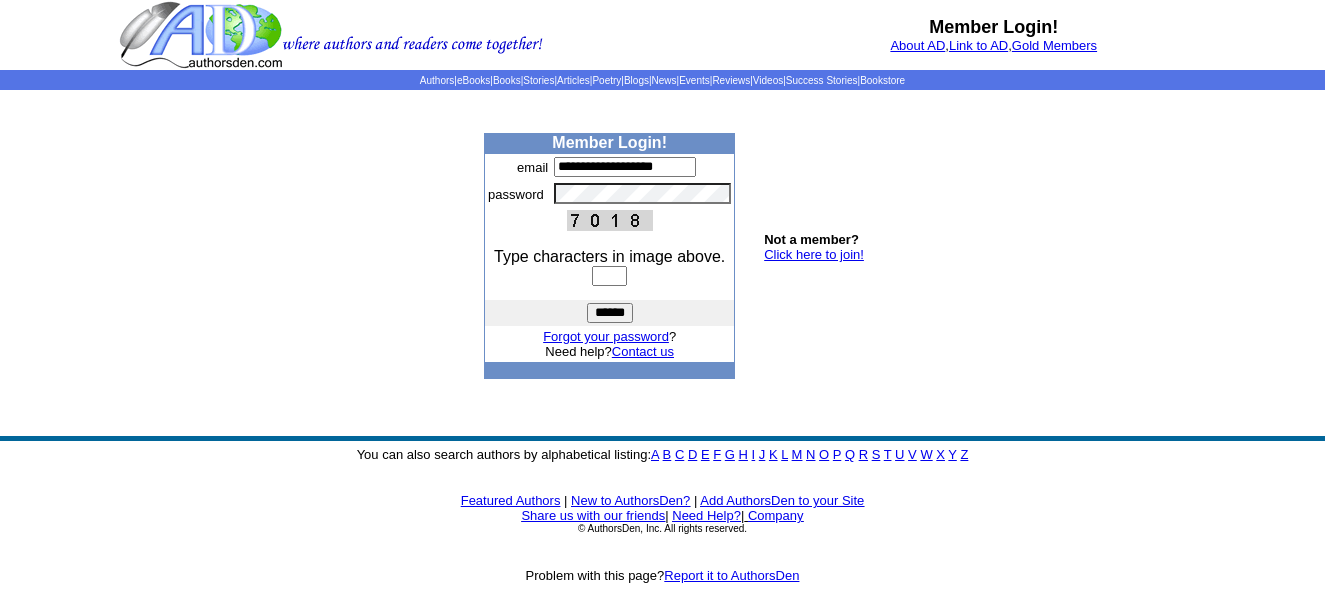 click at bounding box center (609, 276) 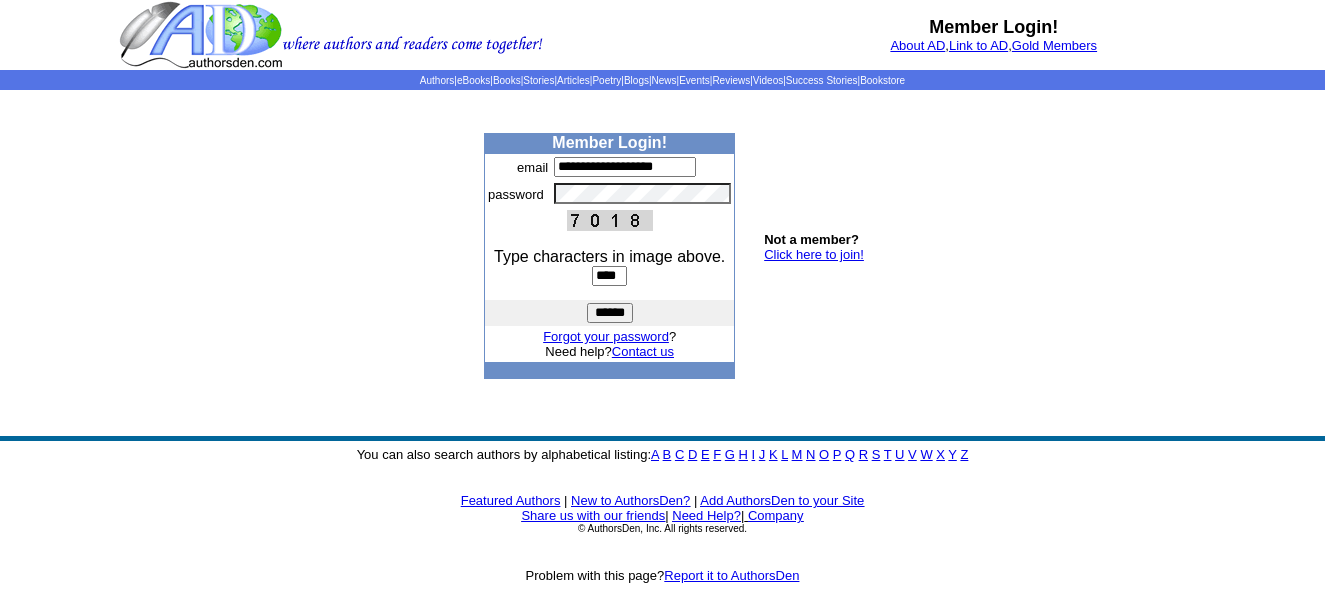 type on "****" 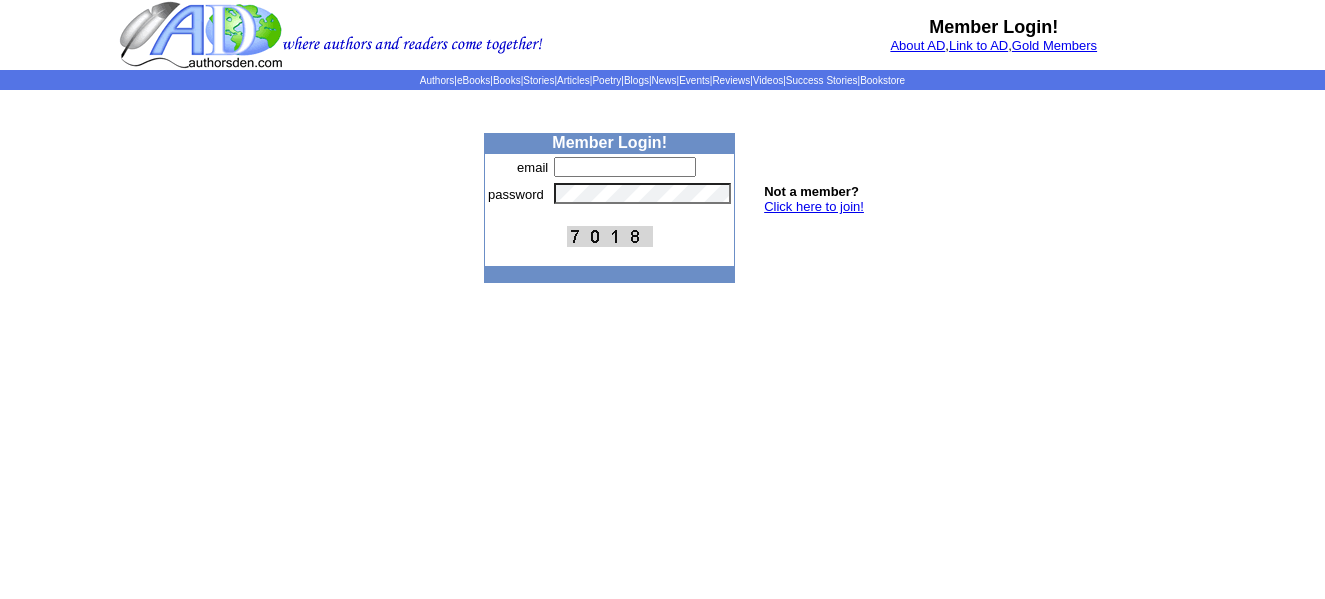 scroll, scrollTop: 0, scrollLeft: 0, axis: both 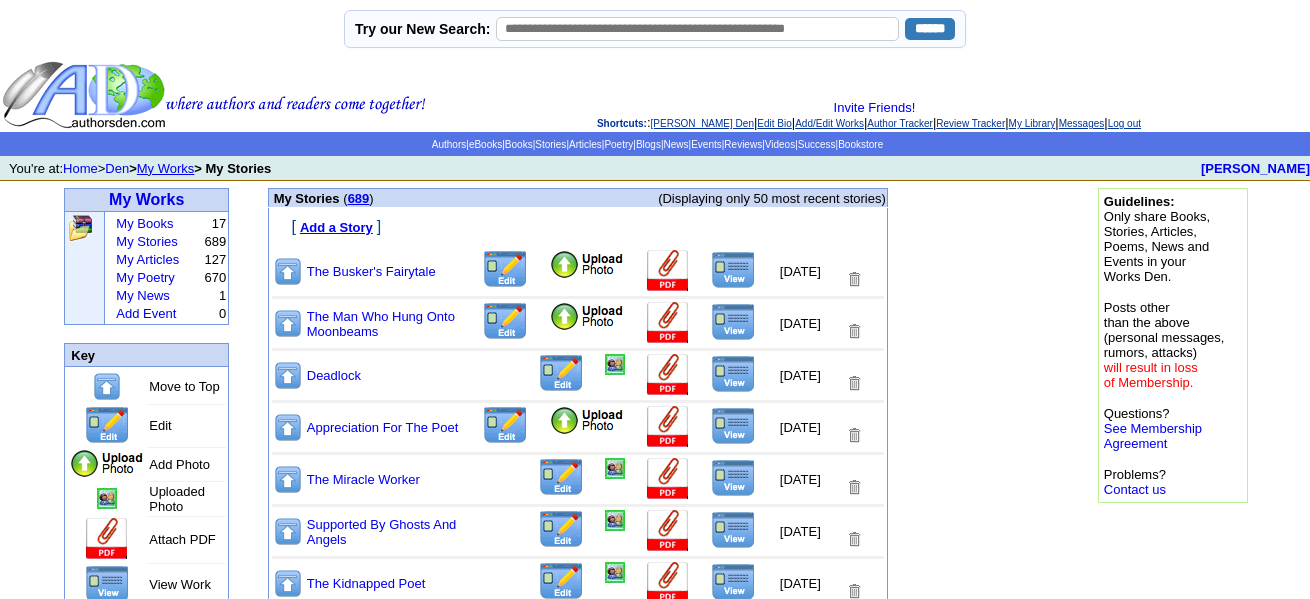 click at bounding box center [587, 265] 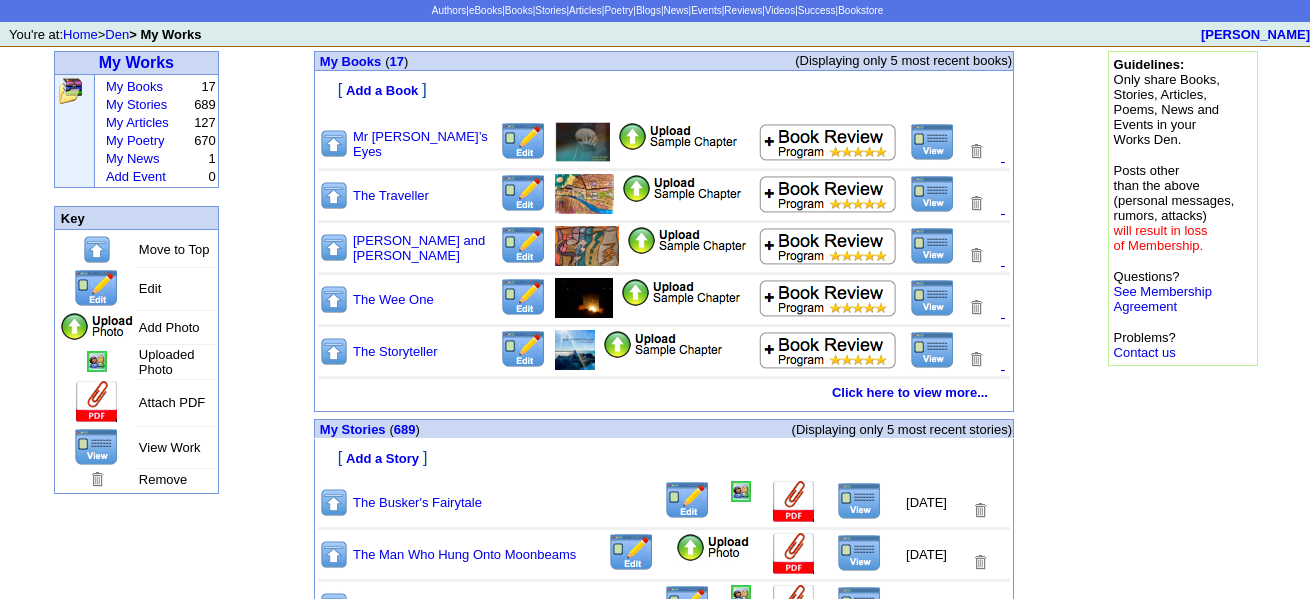 scroll, scrollTop: 100, scrollLeft: 0, axis: vertical 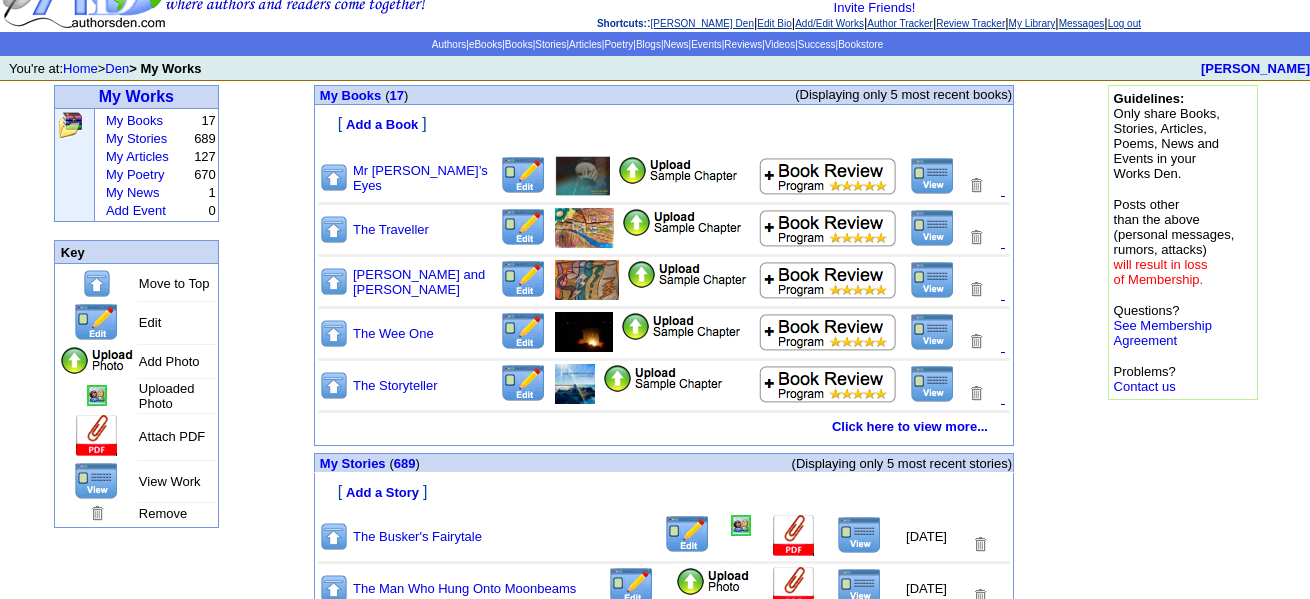 click on "Log out" 